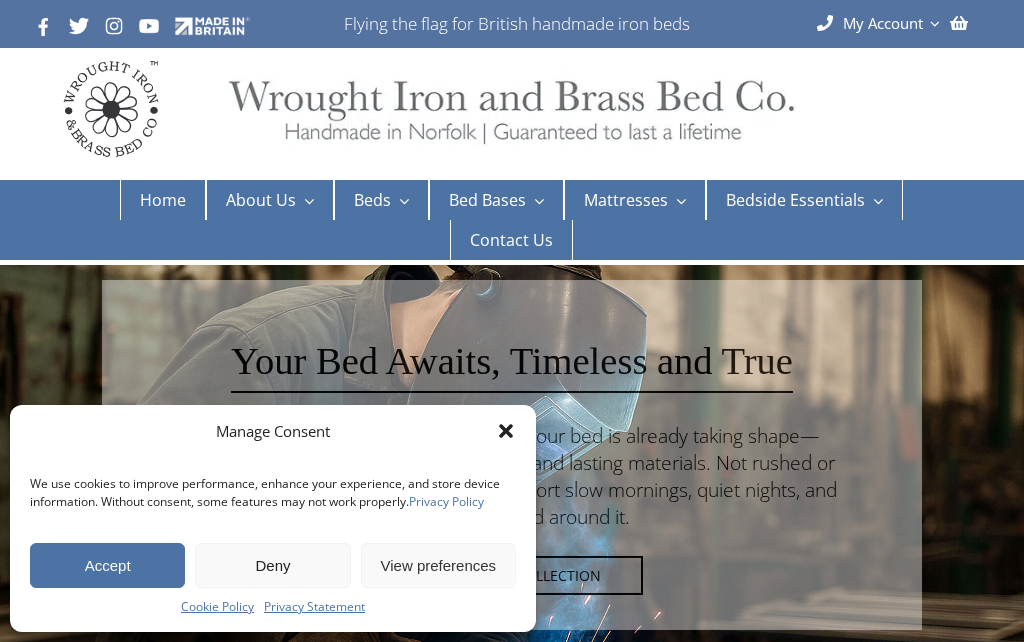 scroll, scrollTop: 0, scrollLeft: 0, axis: both 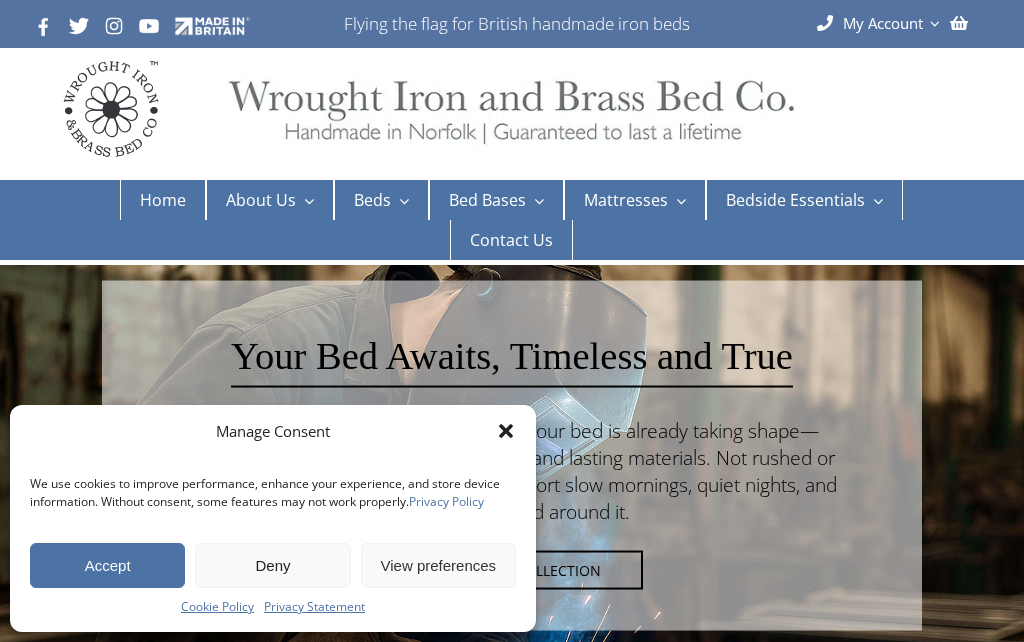 click on "Accept" at bounding box center [107, 565] 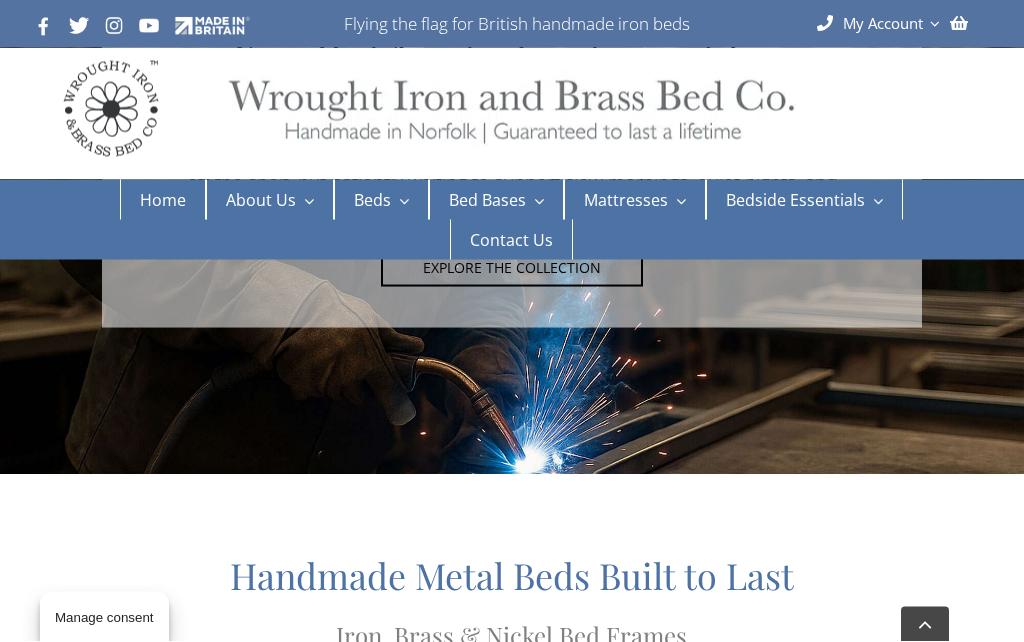 scroll, scrollTop: 303, scrollLeft: 0, axis: vertical 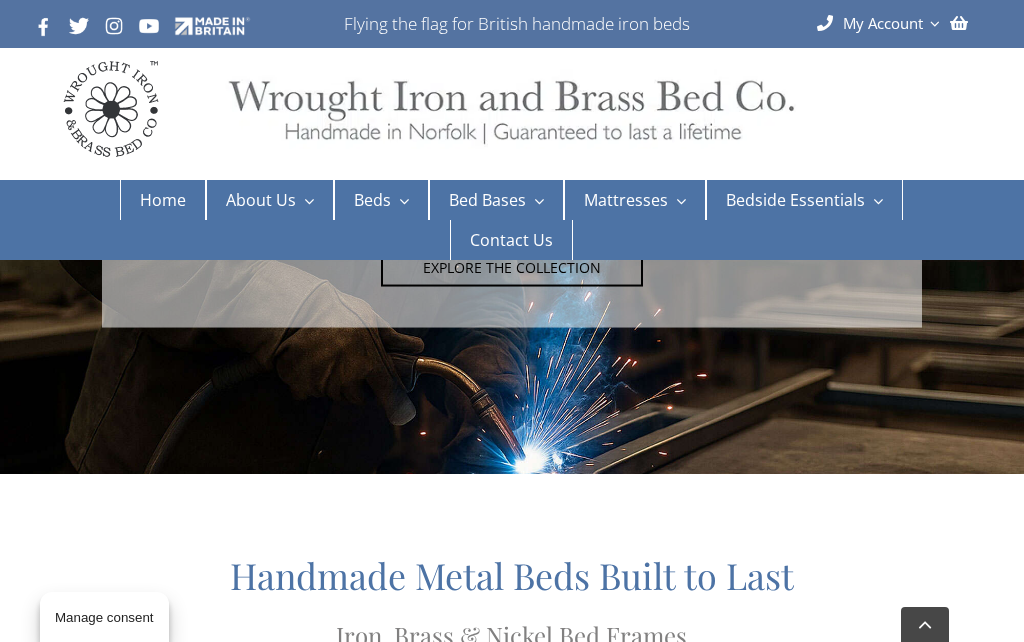 click at bounding box center [512, 218] 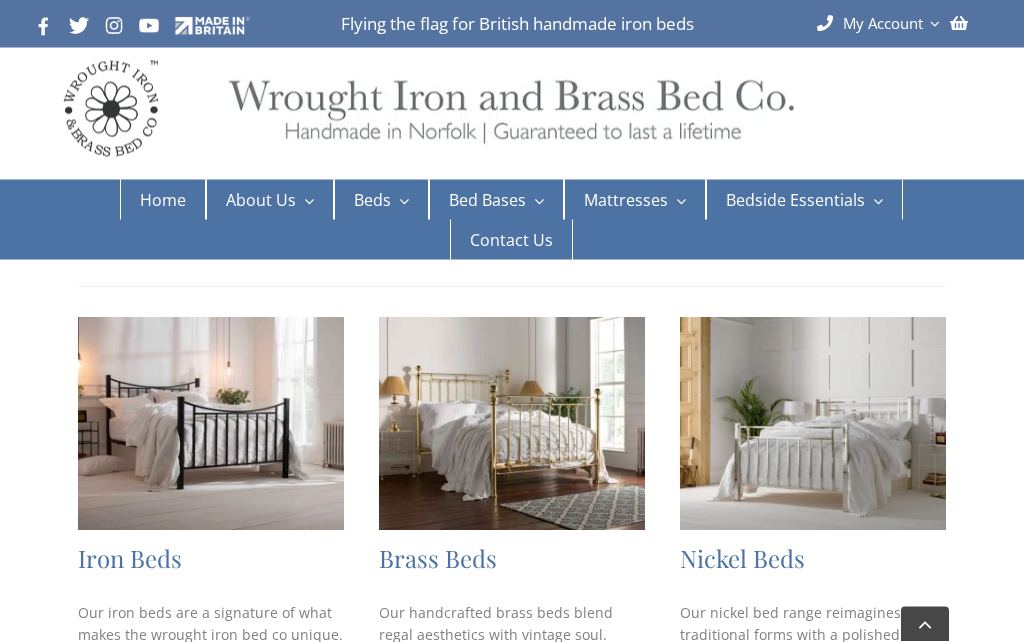 checkbox on "****" 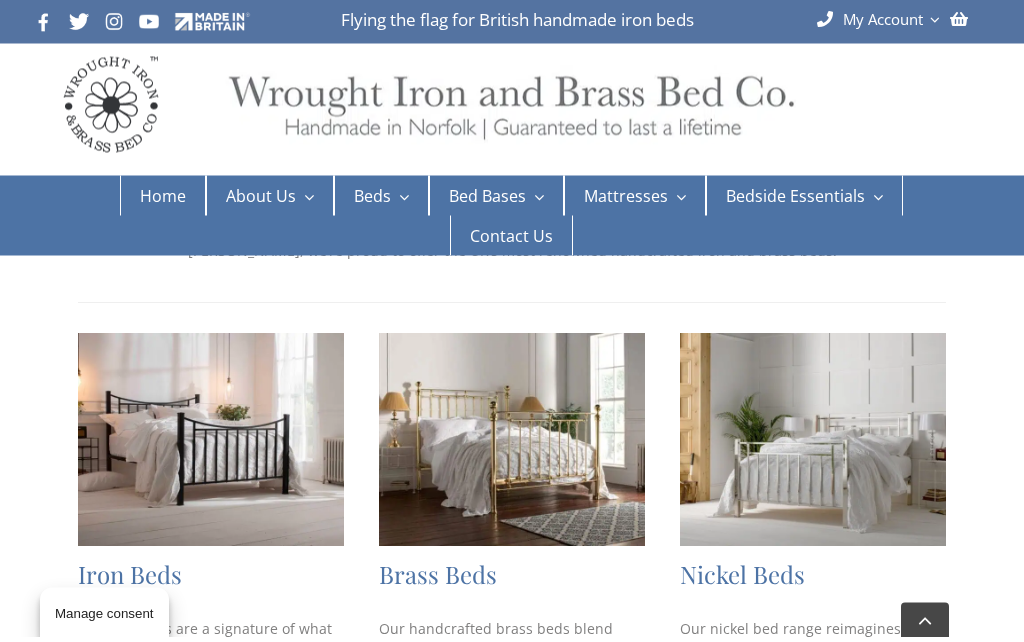 scroll, scrollTop: 261, scrollLeft: 0, axis: vertical 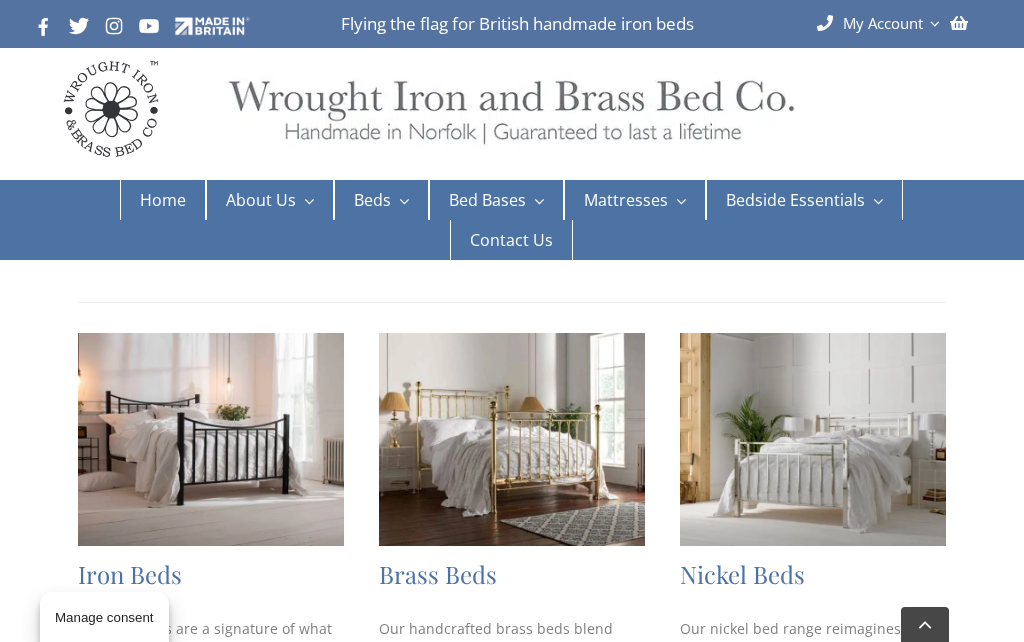 click at bounding box center (813, 439) 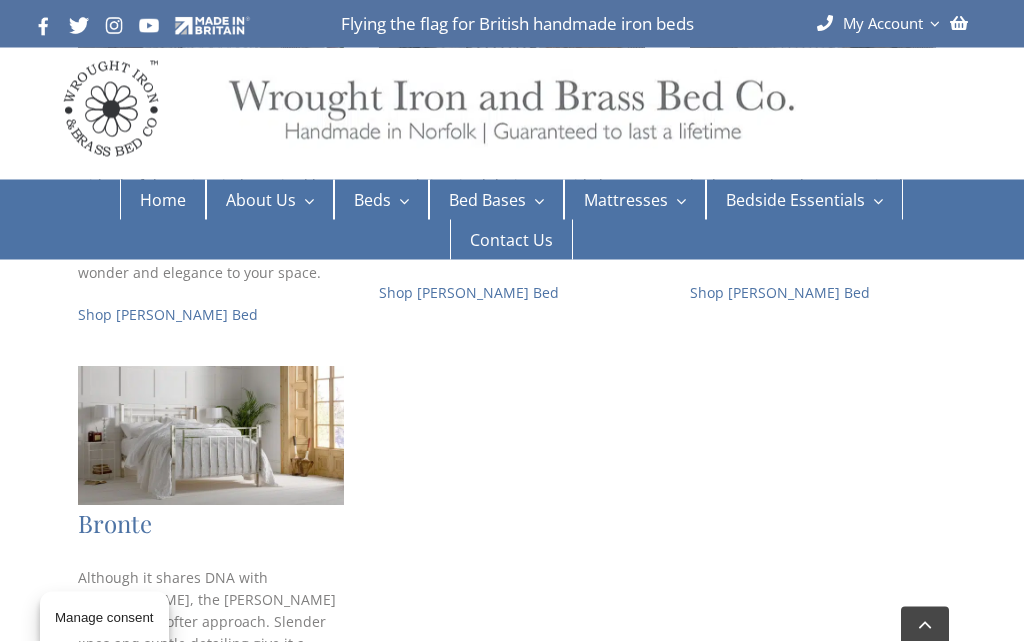 scroll, scrollTop: 713, scrollLeft: 0, axis: vertical 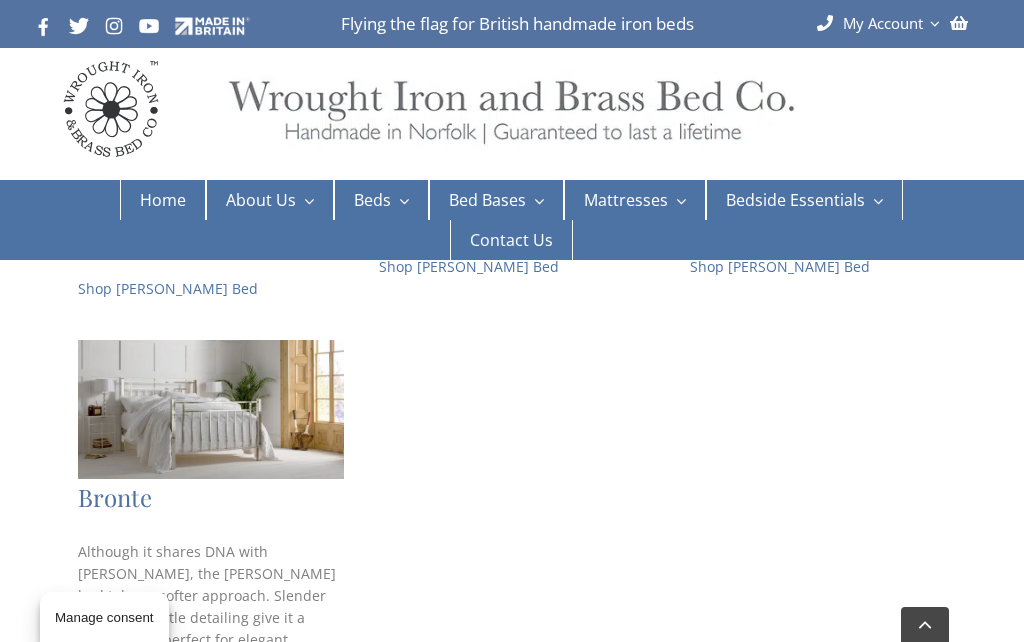 click at bounding box center [211, 409] 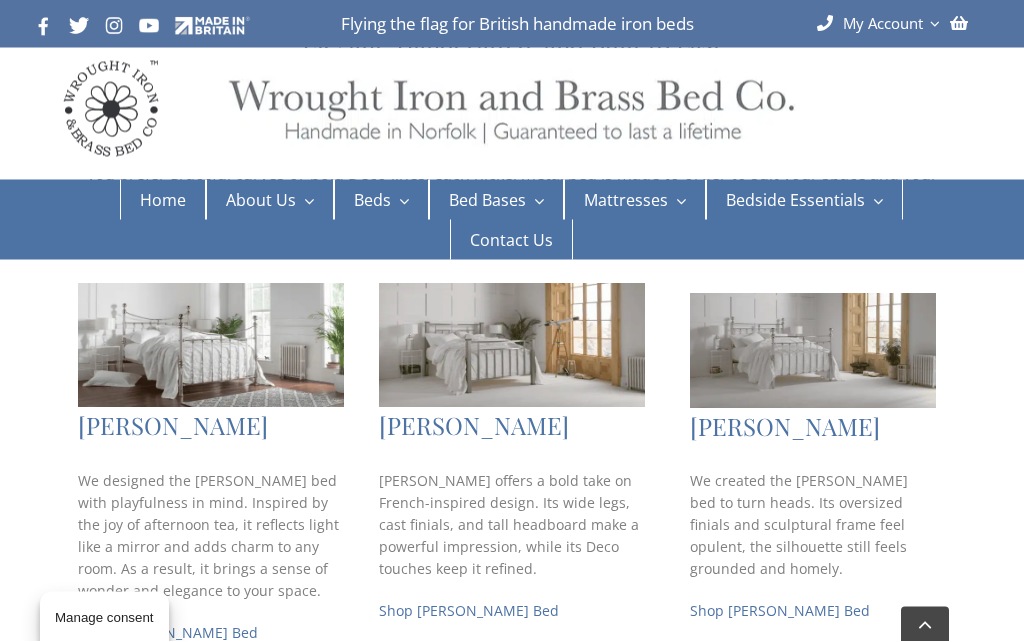 scroll, scrollTop: 369, scrollLeft: 0, axis: vertical 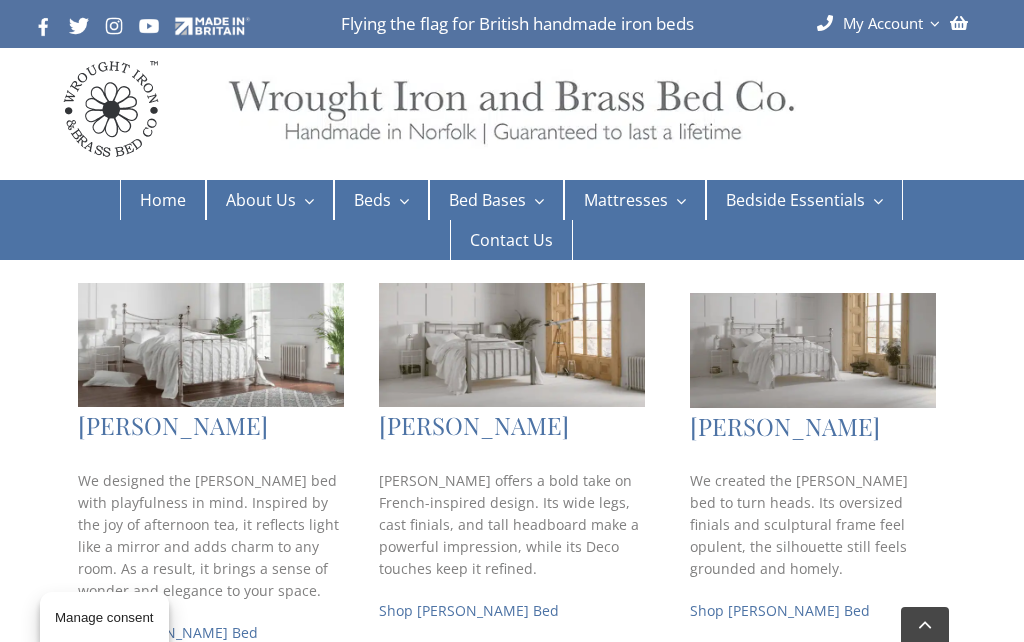 click on "Shop Louis Nickel Bed" at bounding box center [469, 610] 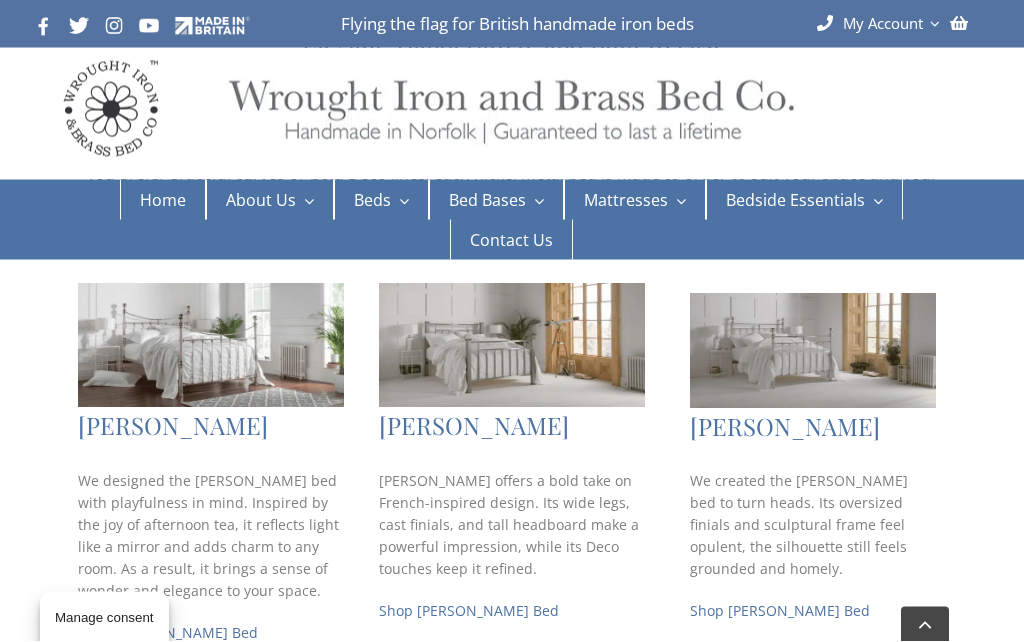 scroll, scrollTop: 369, scrollLeft: 0, axis: vertical 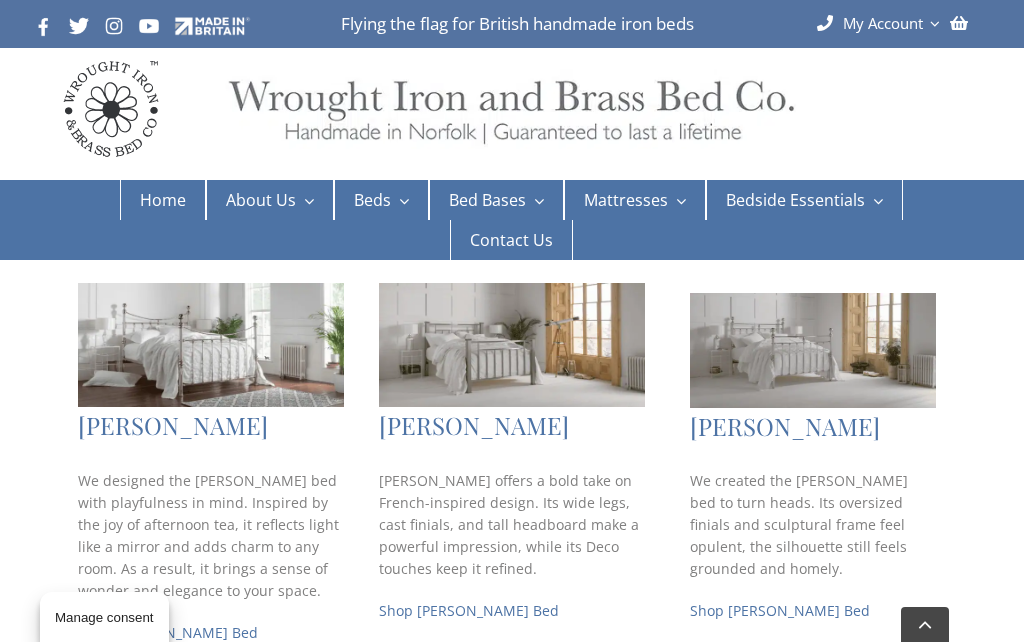 click on "Shop Alice Nickel Bed" at bounding box center (168, 632) 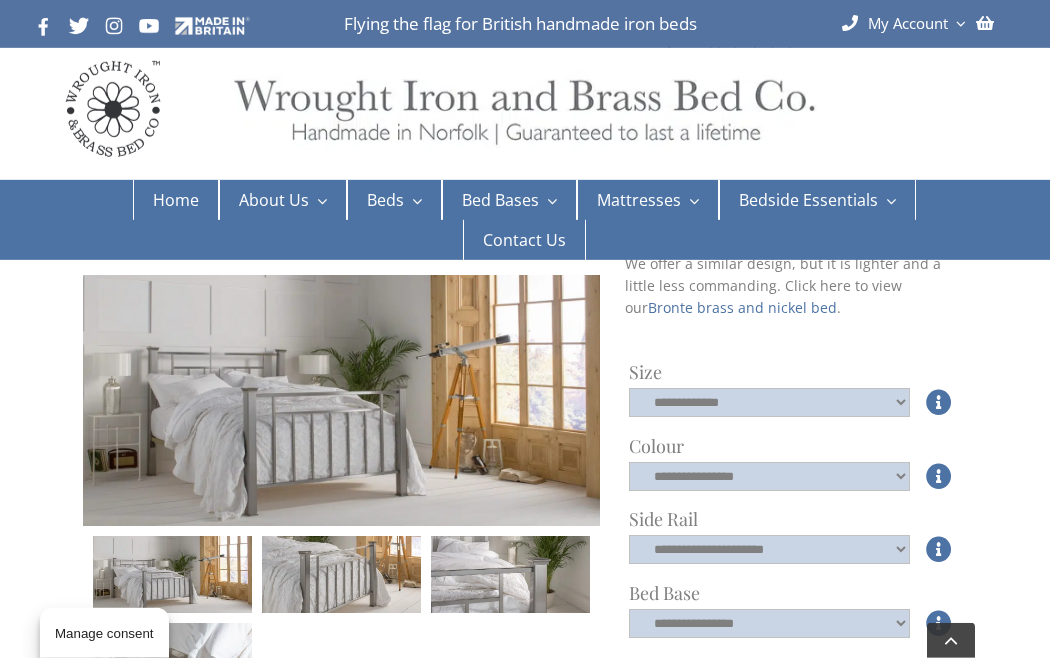 scroll, scrollTop: 622, scrollLeft: 0, axis: vertical 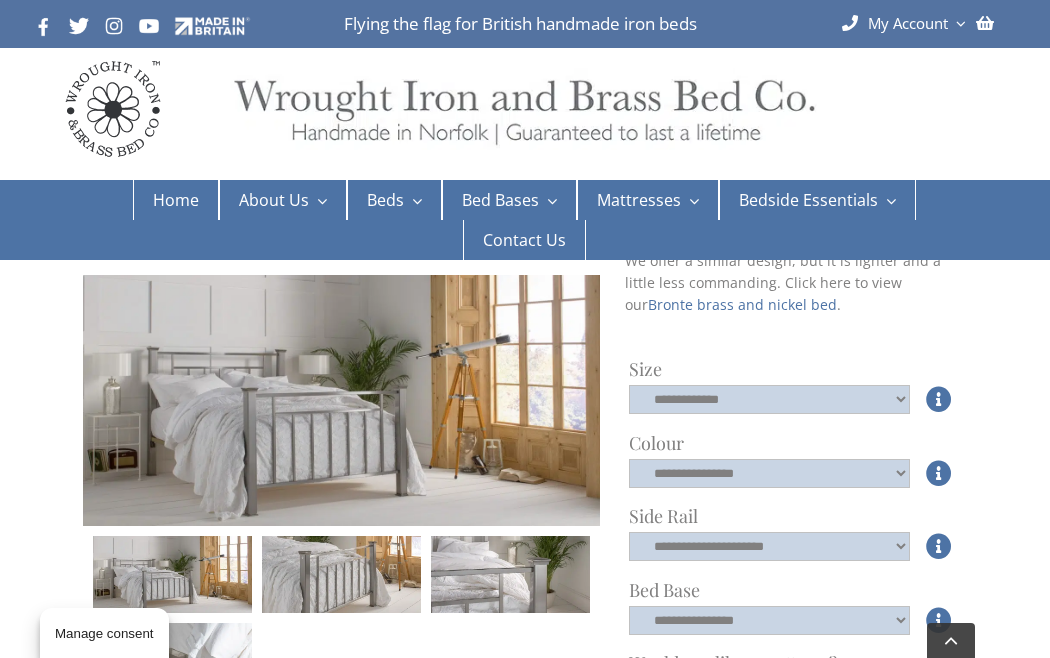click at bounding box center (939, 399) 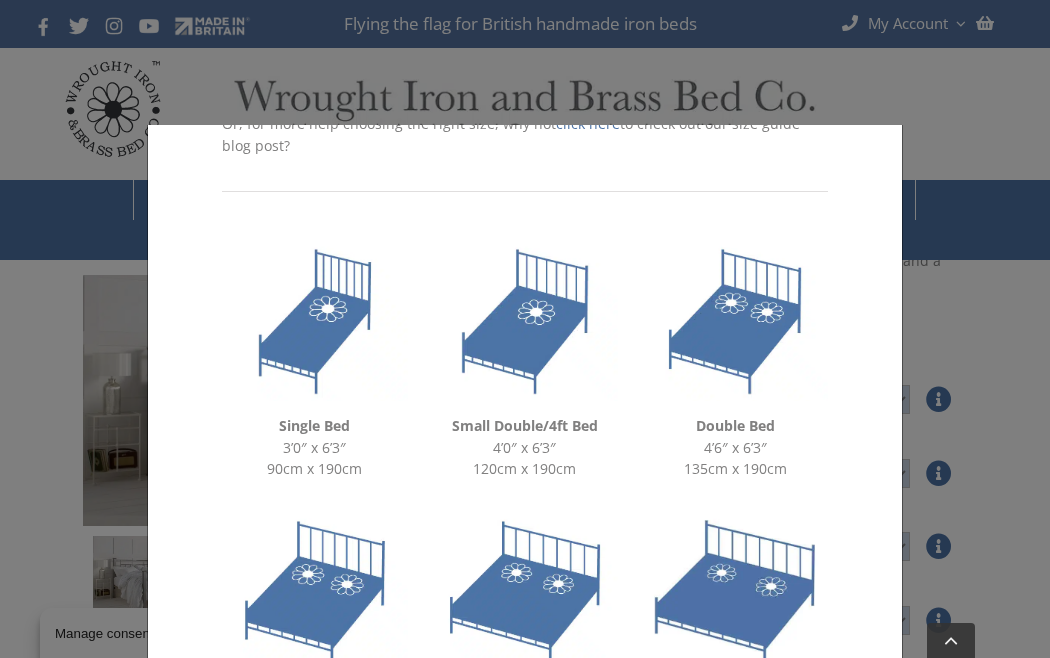 scroll, scrollTop: 379, scrollLeft: 0, axis: vertical 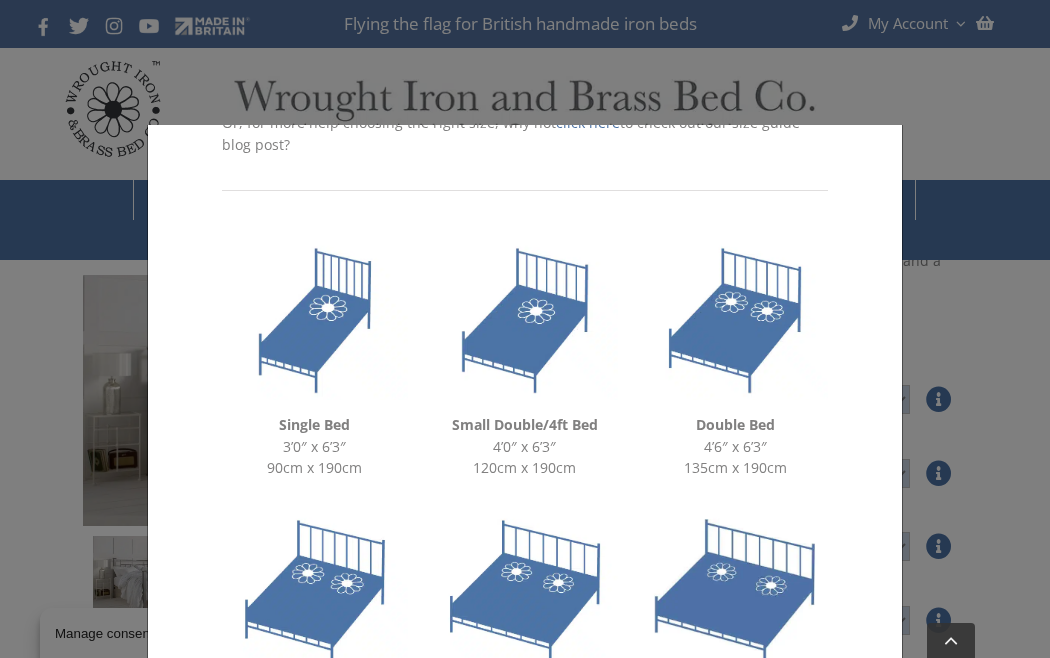 click at bounding box center [735, 320] 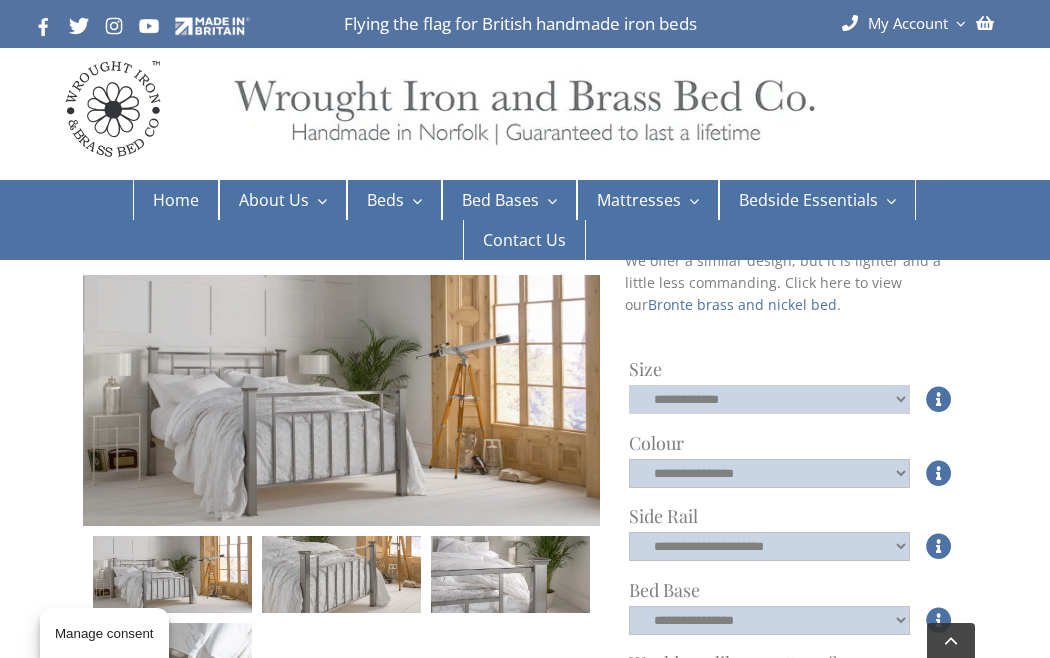 click on "**********" 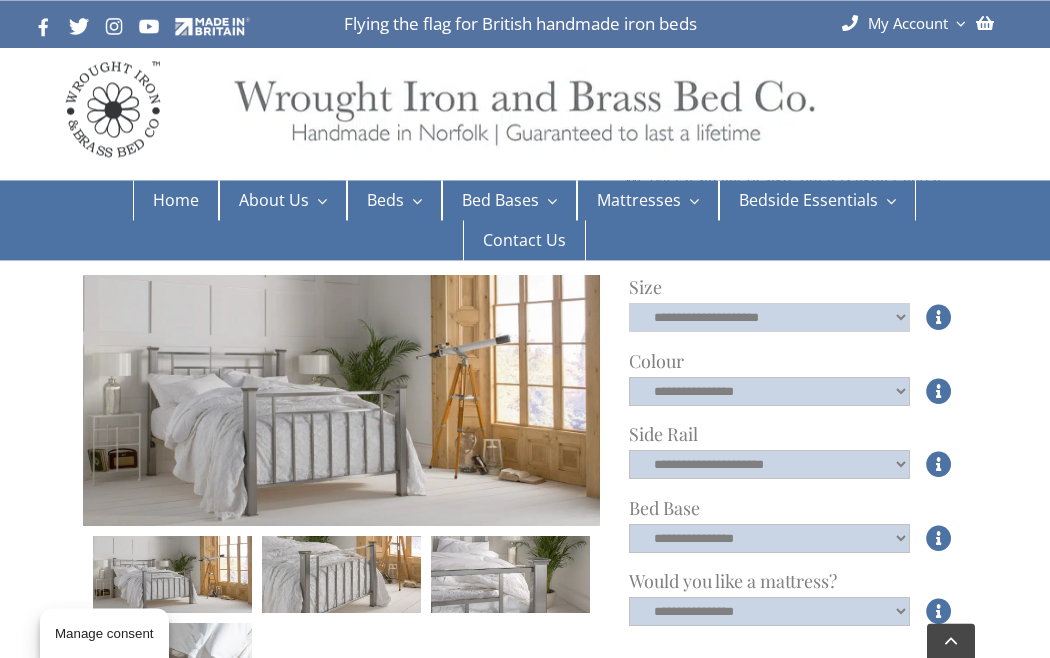 scroll, scrollTop: 710, scrollLeft: 0, axis: vertical 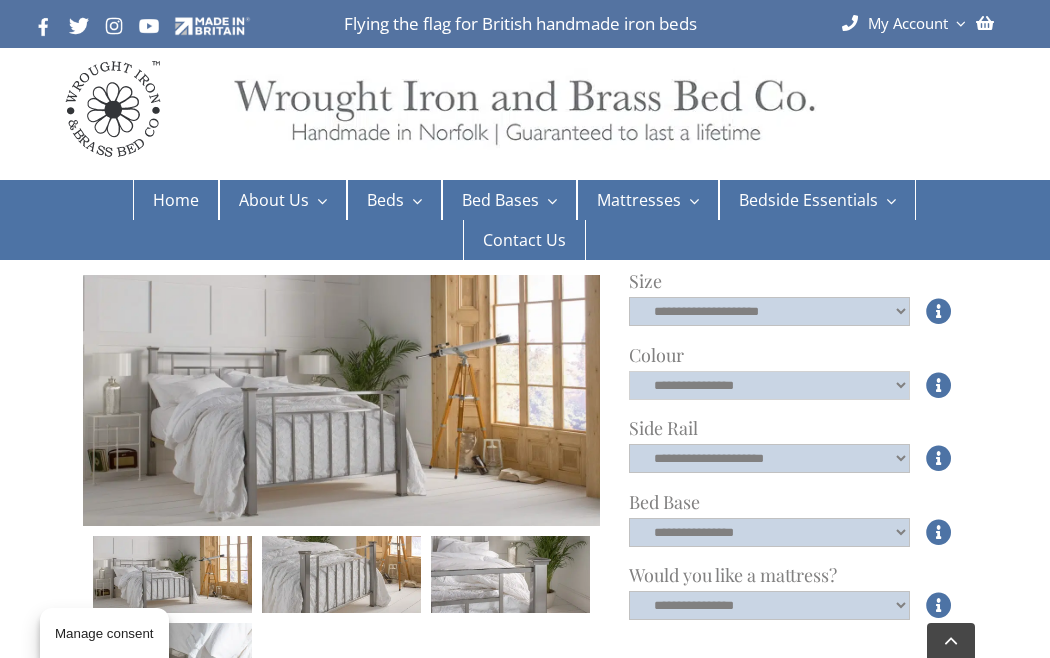 click on "**********" 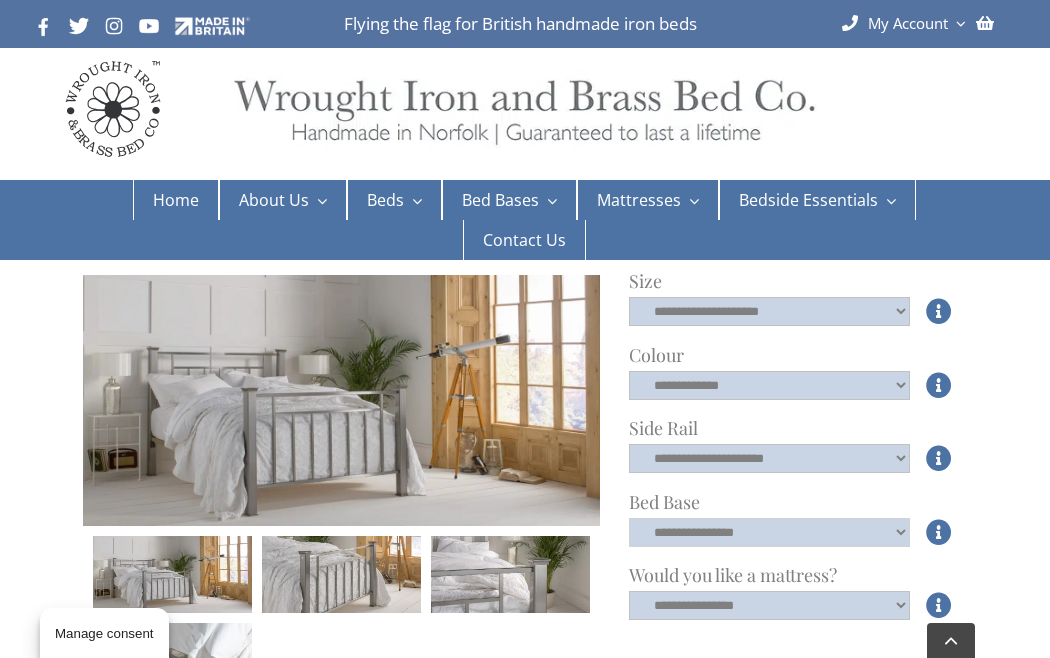 click on "**********" 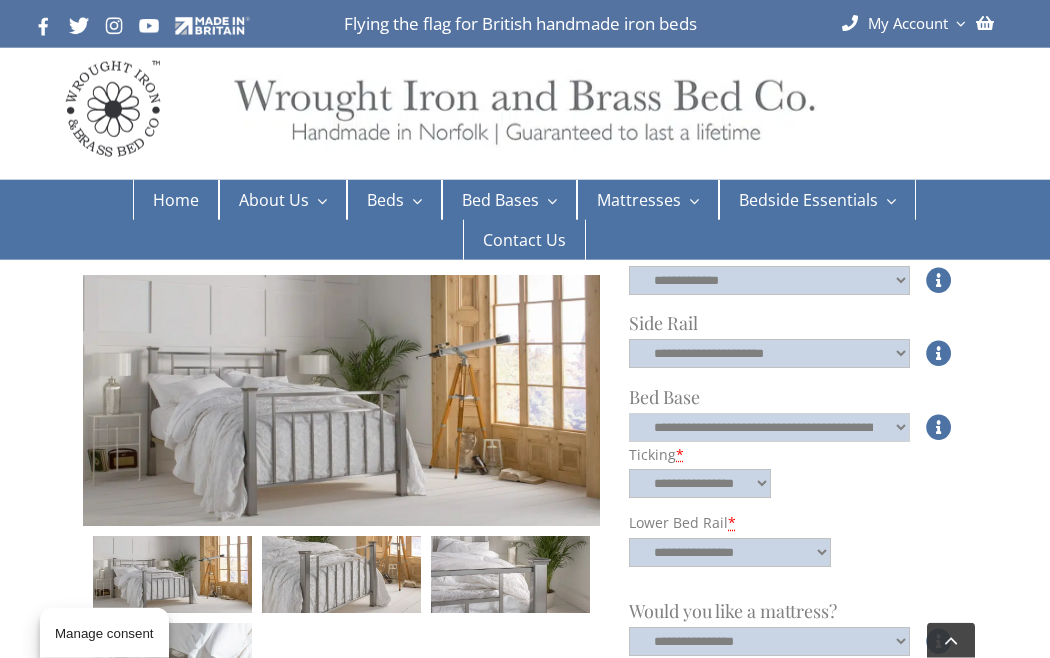 scroll, scrollTop: 818, scrollLeft: 0, axis: vertical 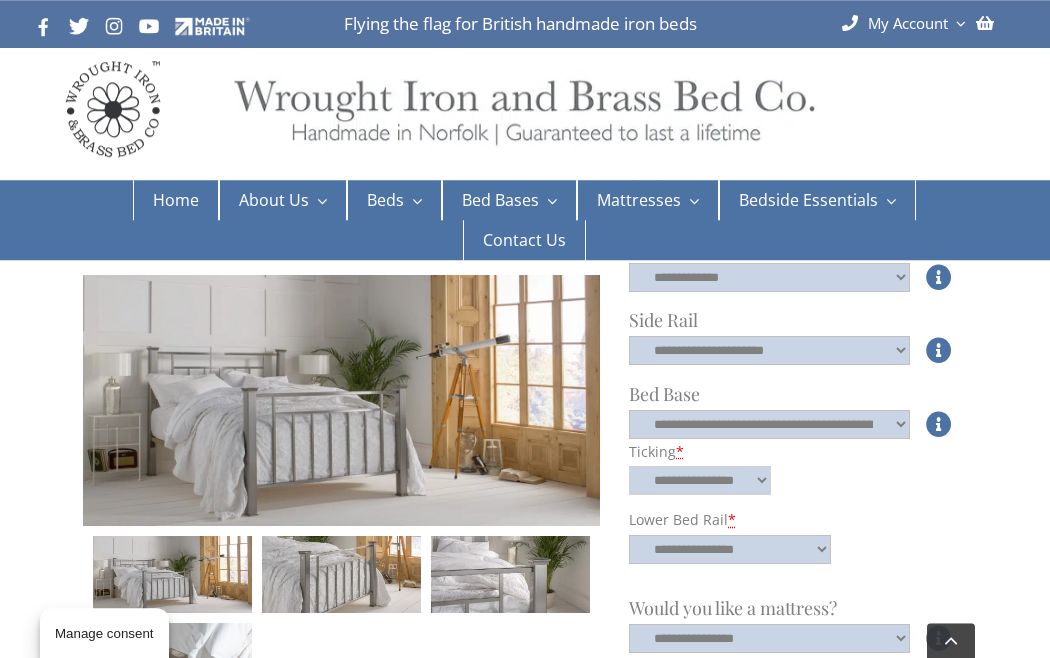 click on "**********" at bounding box center [700, 480] 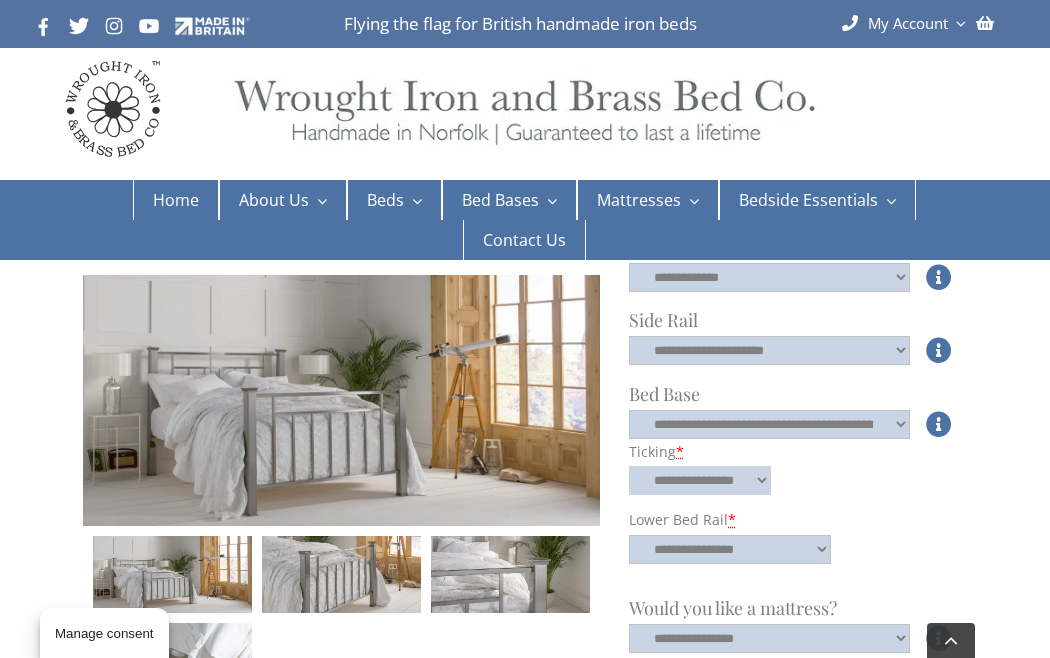 select on "**********" 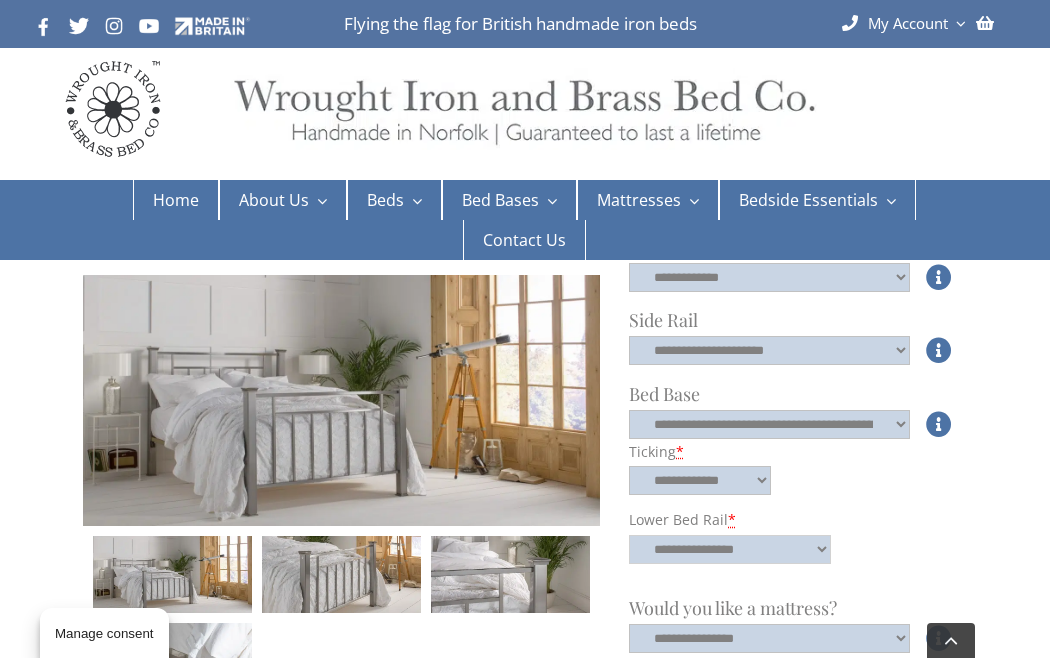 click on "**********" at bounding box center (730, 549) 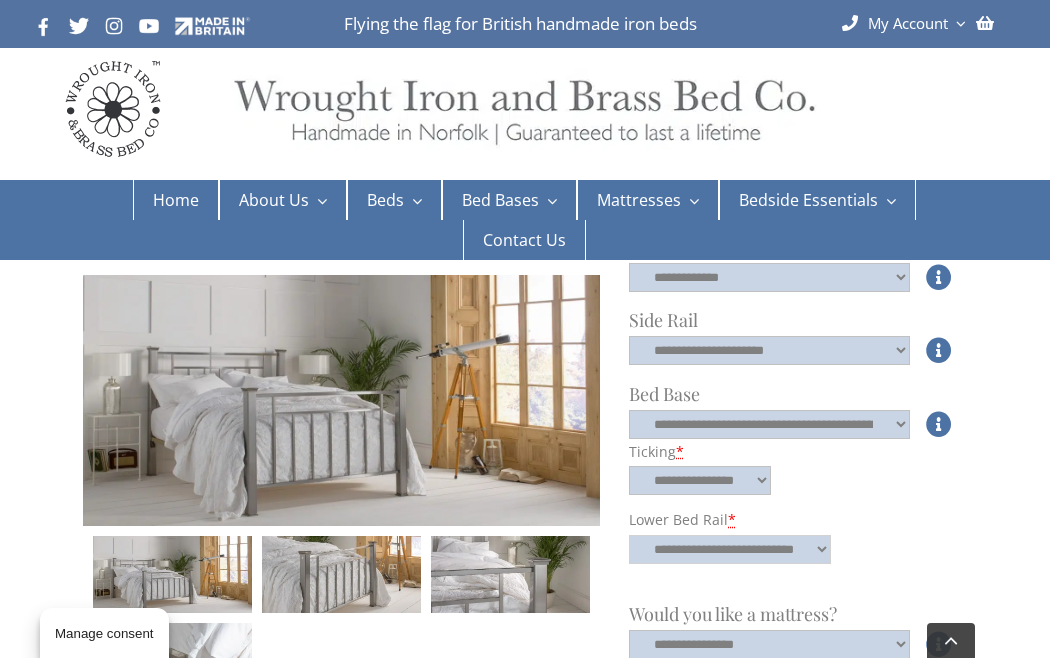 click on "**********" at bounding box center [730, 549] 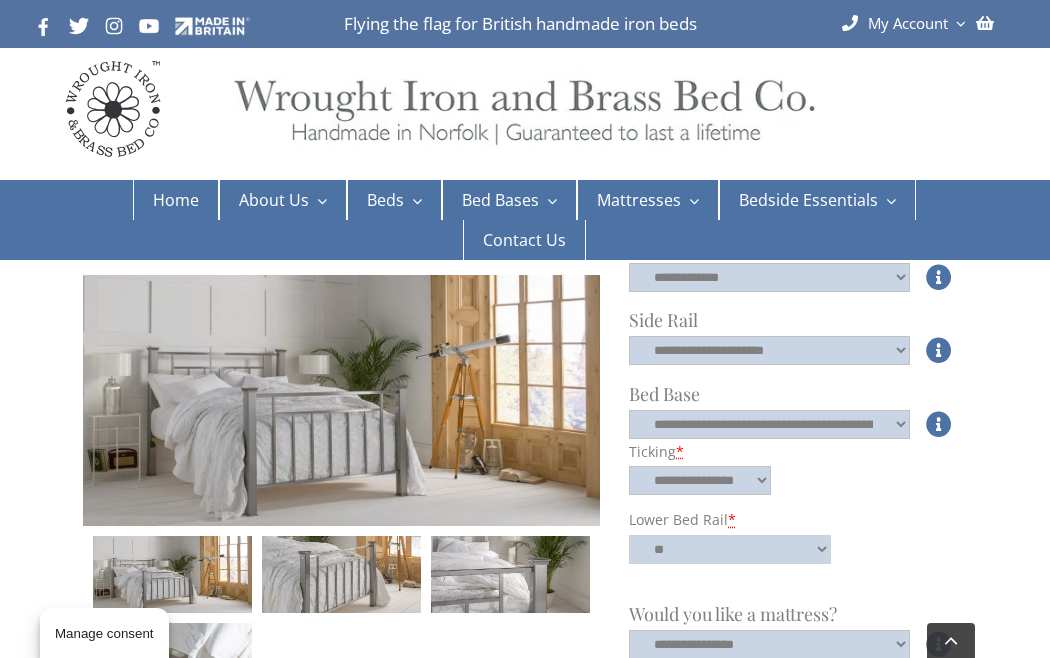 select on "**" 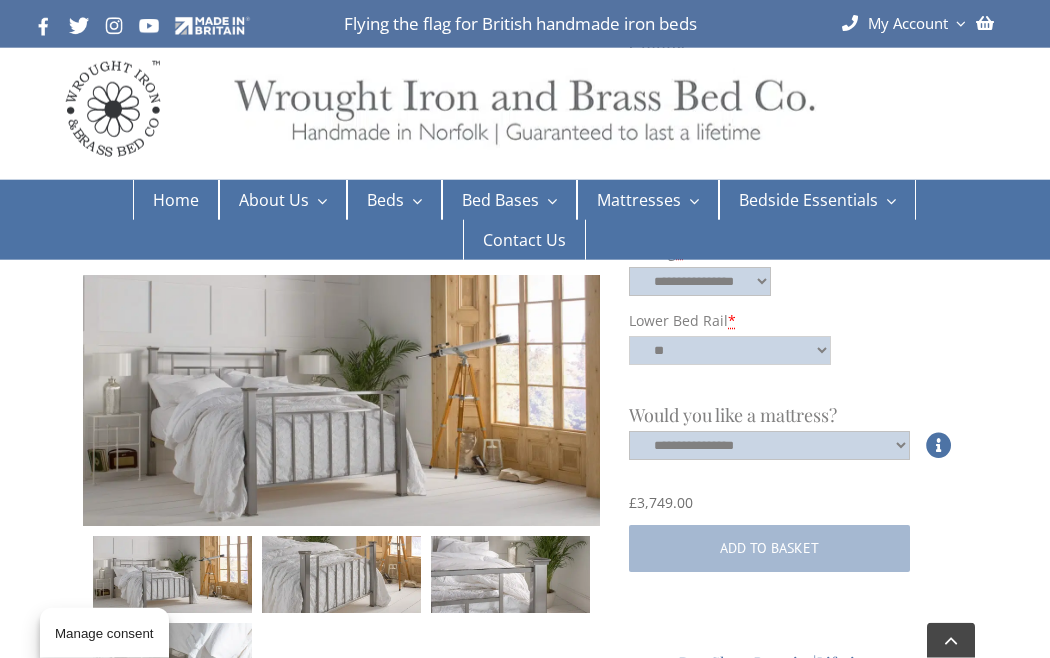 scroll, scrollTop: 965, scrollLeft: 0, axis: vertical 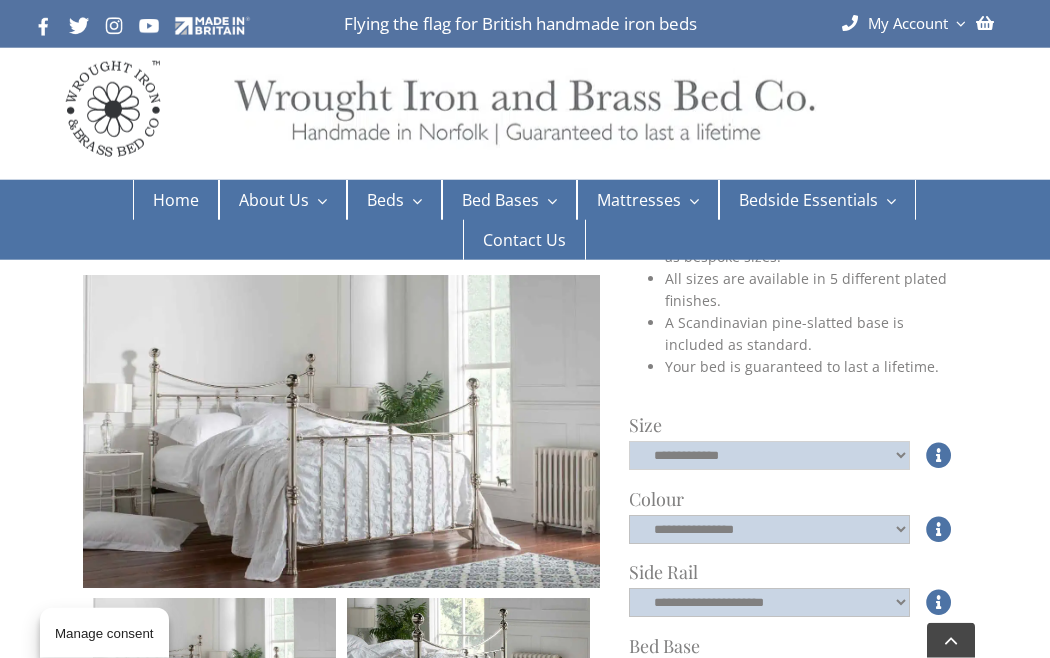 click on "**********" 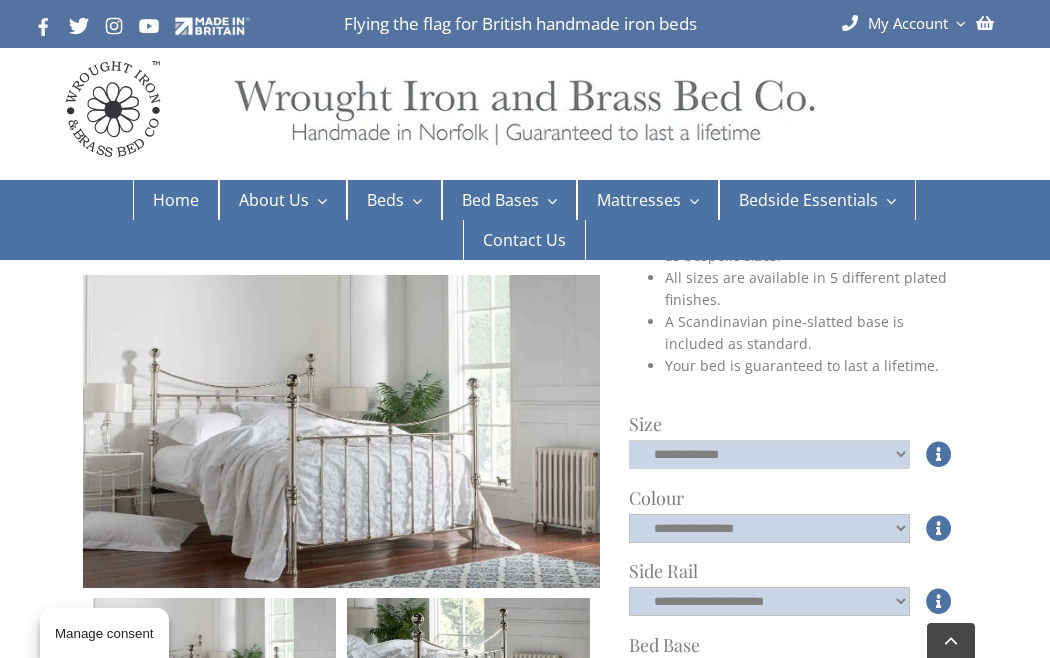 select on "*****" 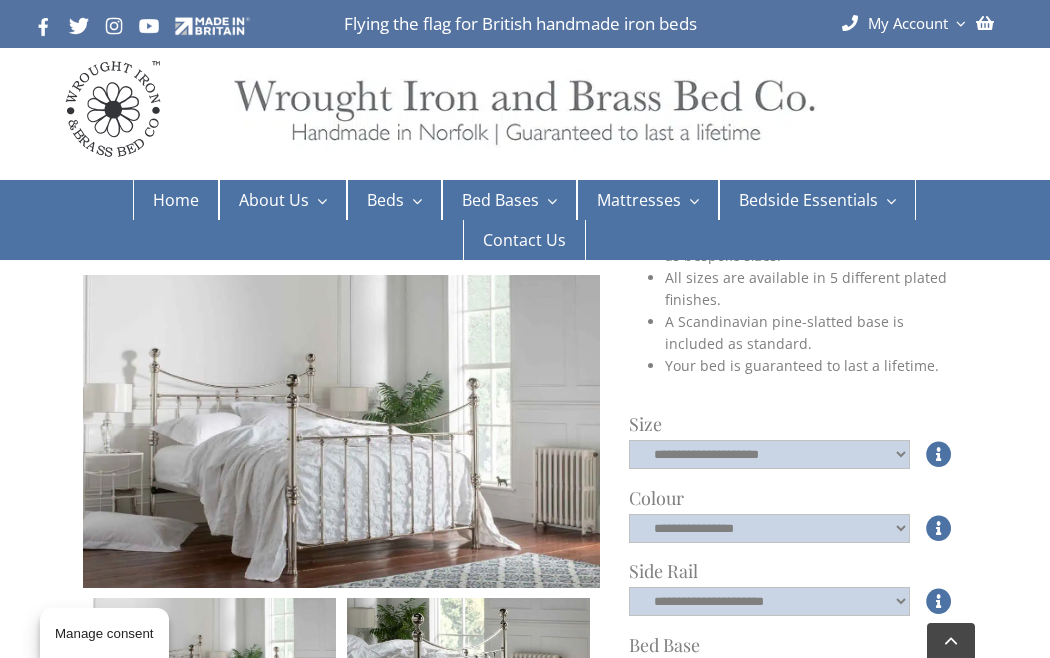 click on "**********" 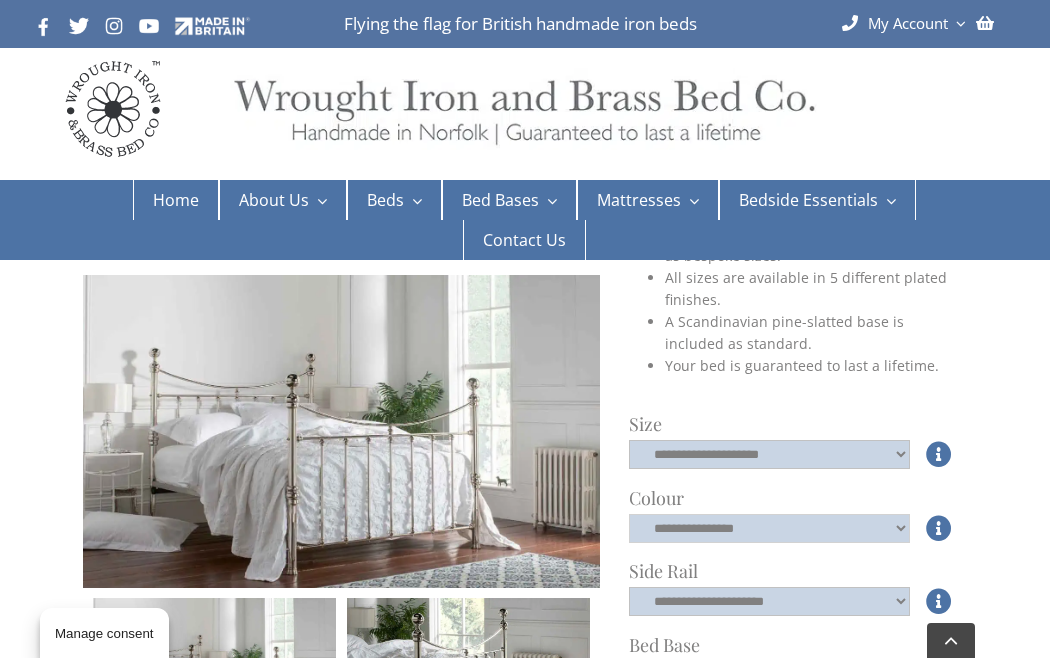 select on "****" 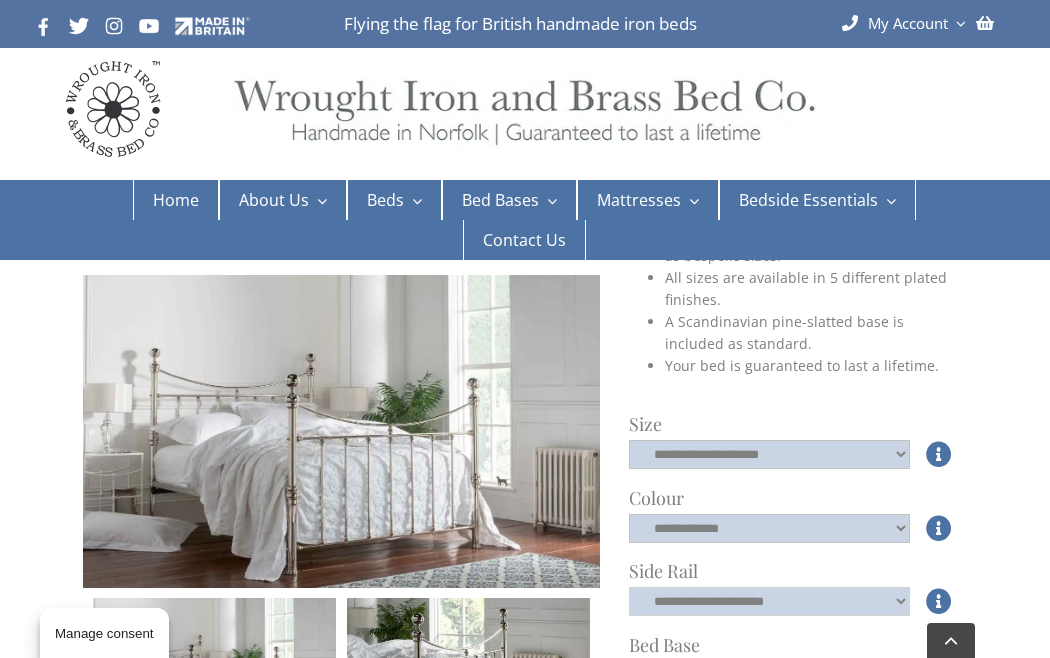click on "**********" 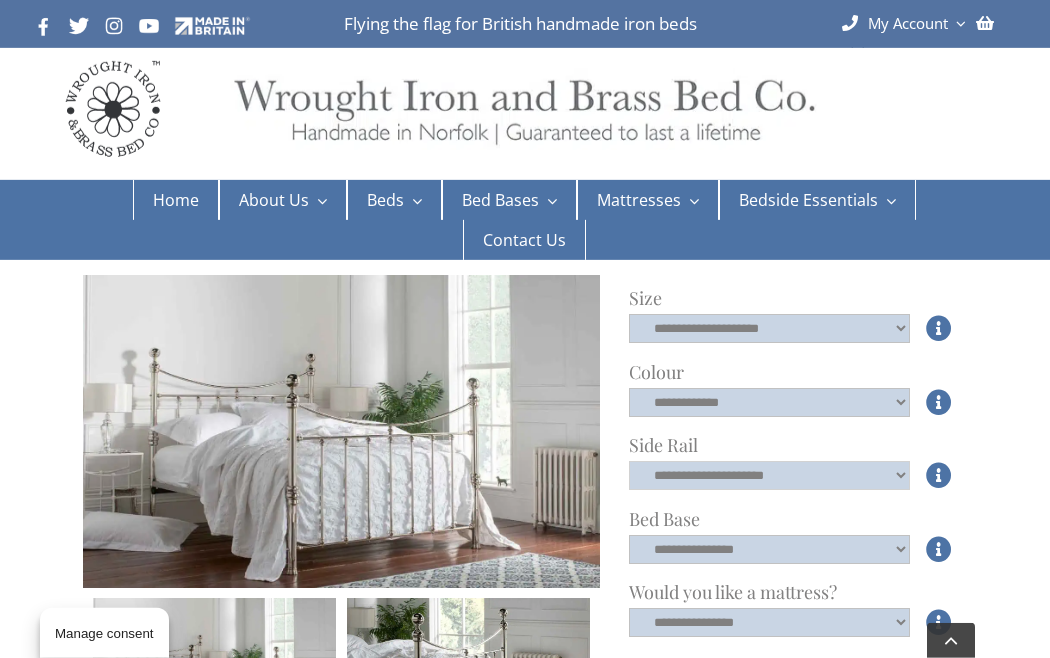 scroll, scrollTop: 787, scrollLeft: 0, axis: vertical 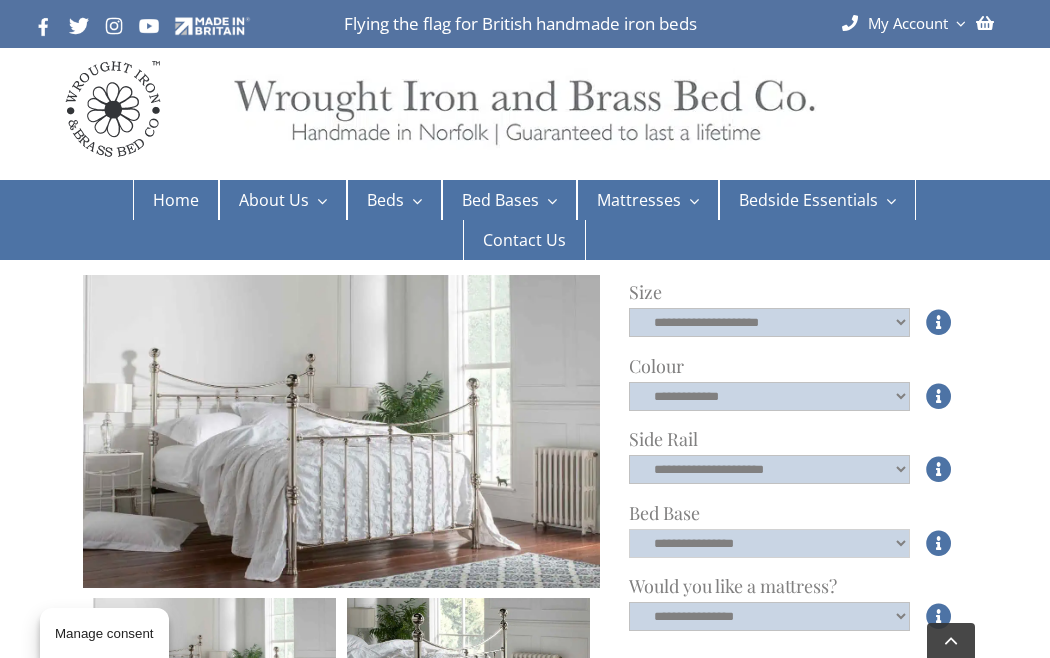click on "**********" 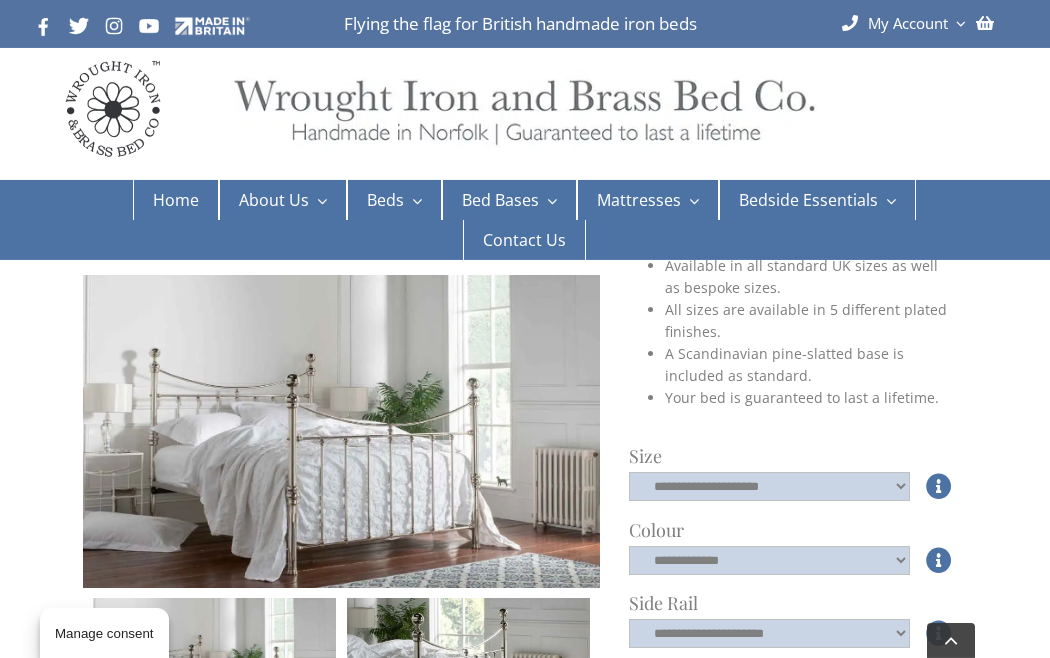 scroll, scrollTop: 624, scrollLeft: 0, axis: vertical 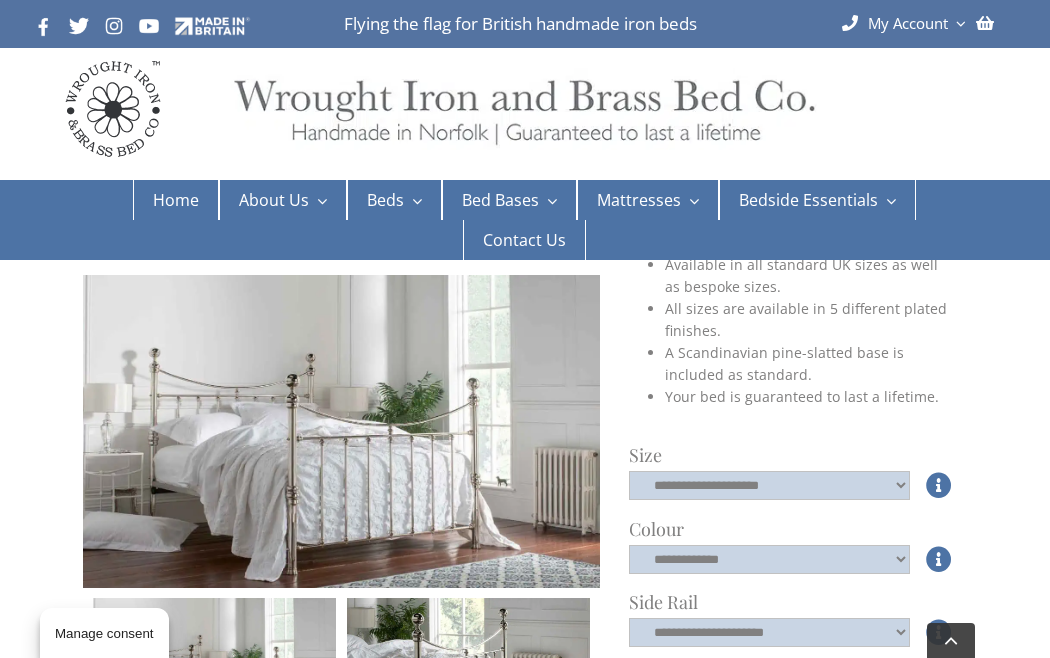 click on "Brass Beds" at bounding box center (408, 306) 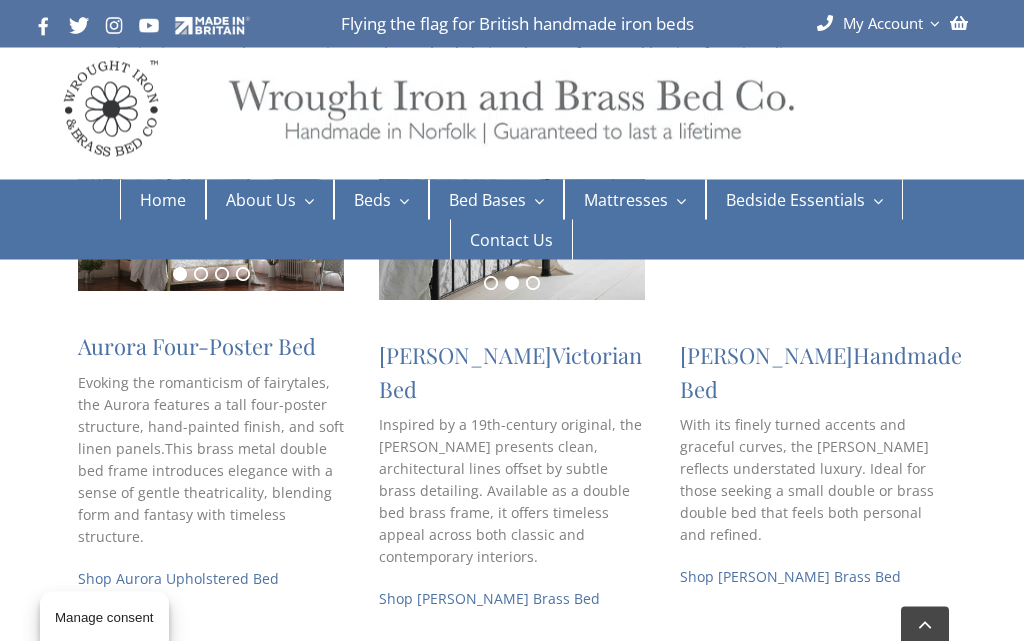 scroll, scrollTop: 423, scrollLeft: 0, axis: vertical 